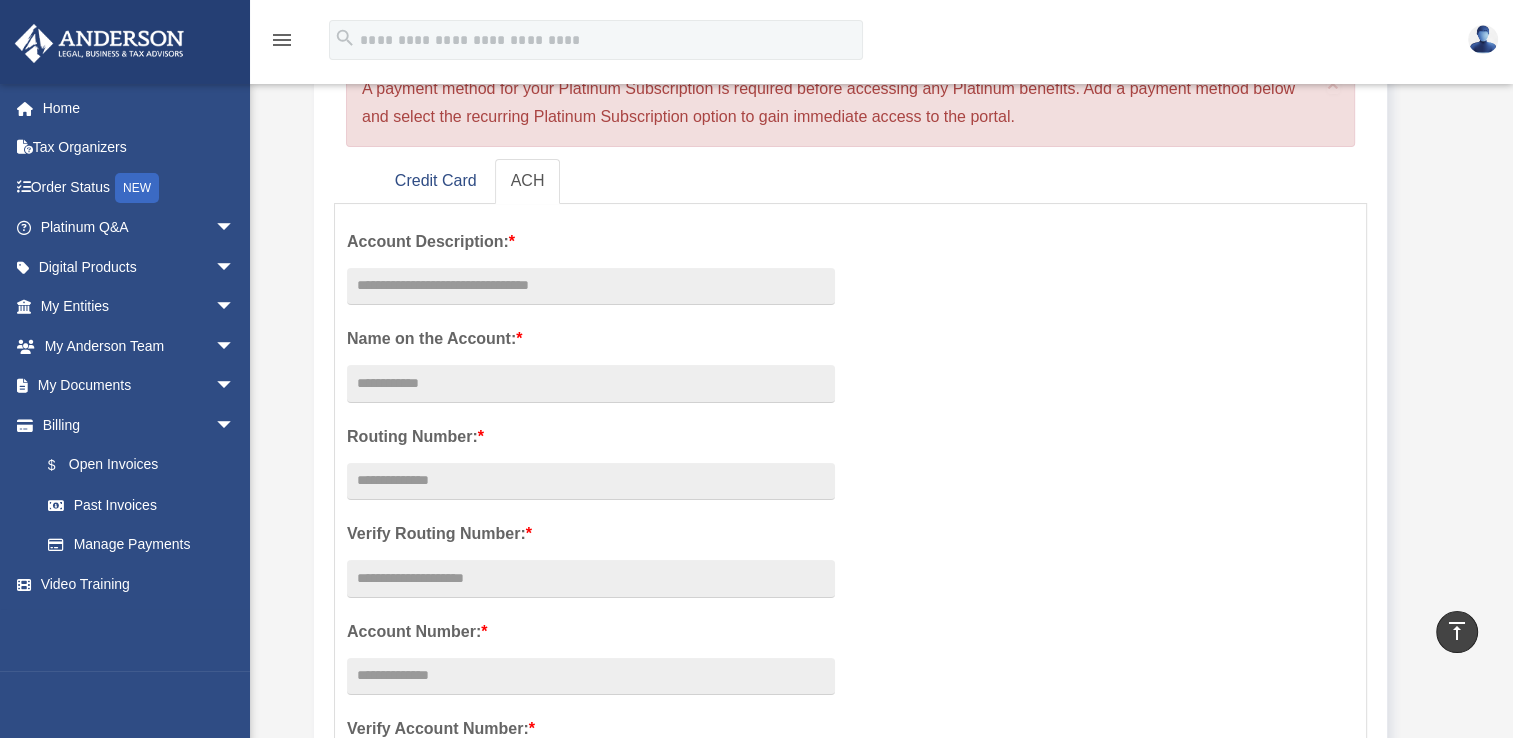 scroll, scrollTop: 0, scrollLeft: 0, axis: both 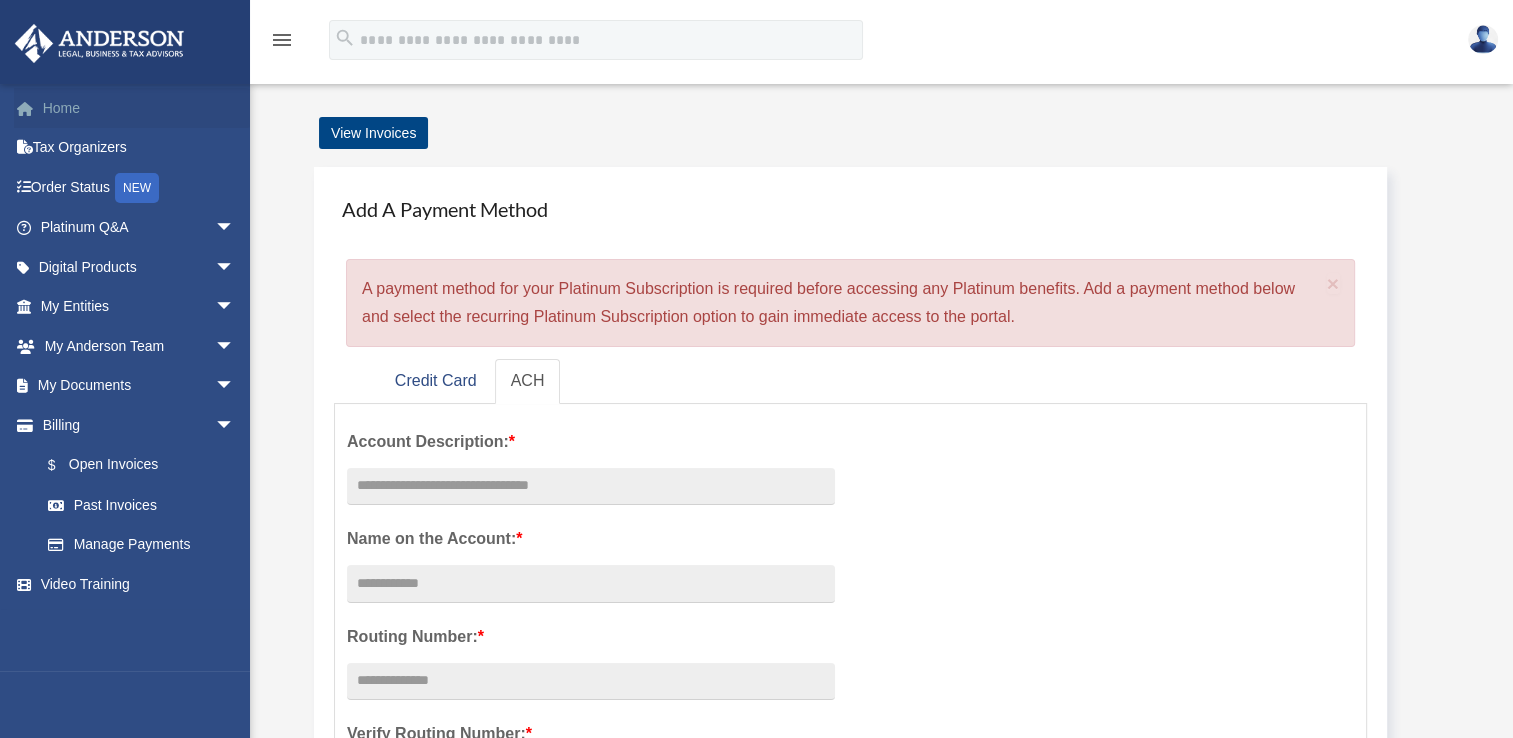 click on "Home" at bounding box center [139, 108] 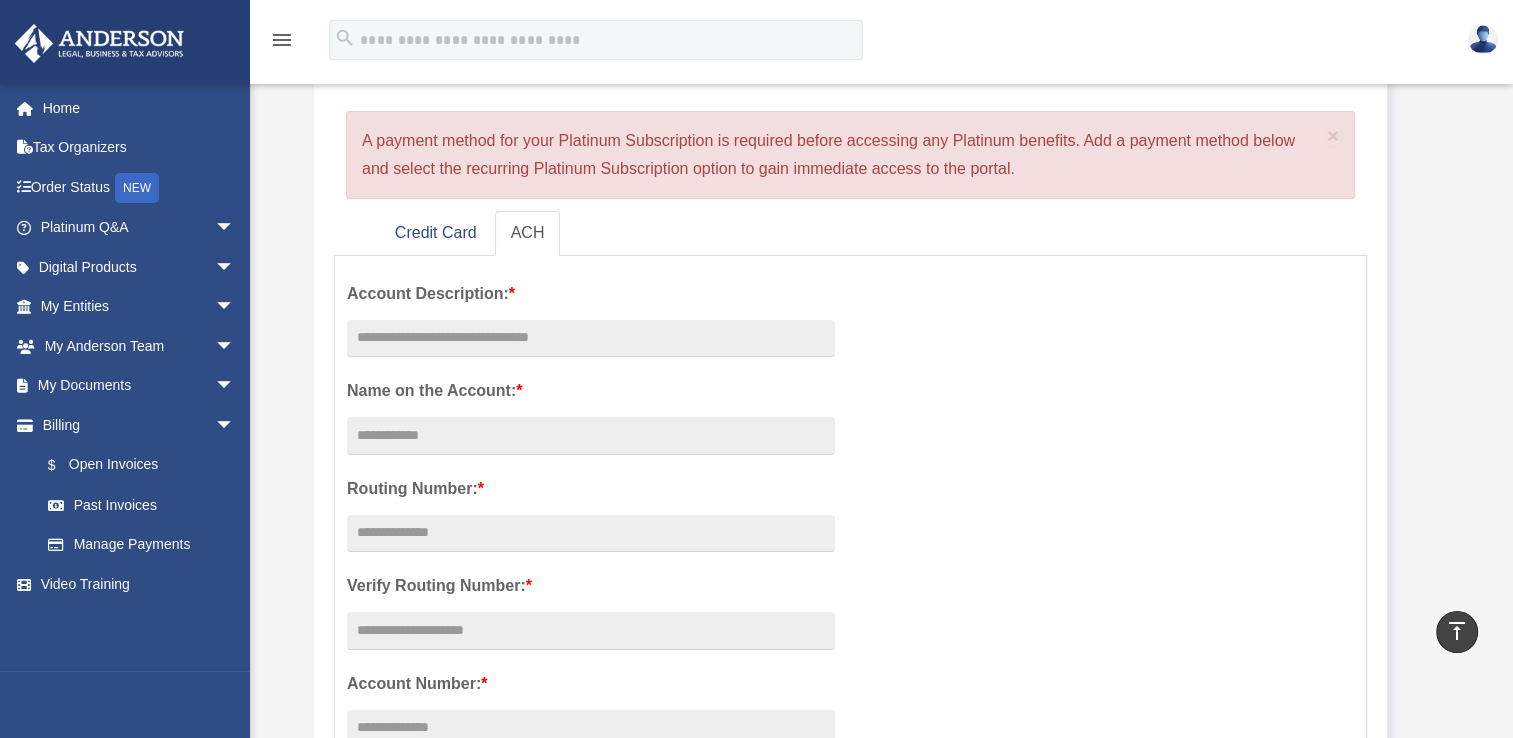 scroll, scrollTop: 0, scrollLeft: 0, axis: both 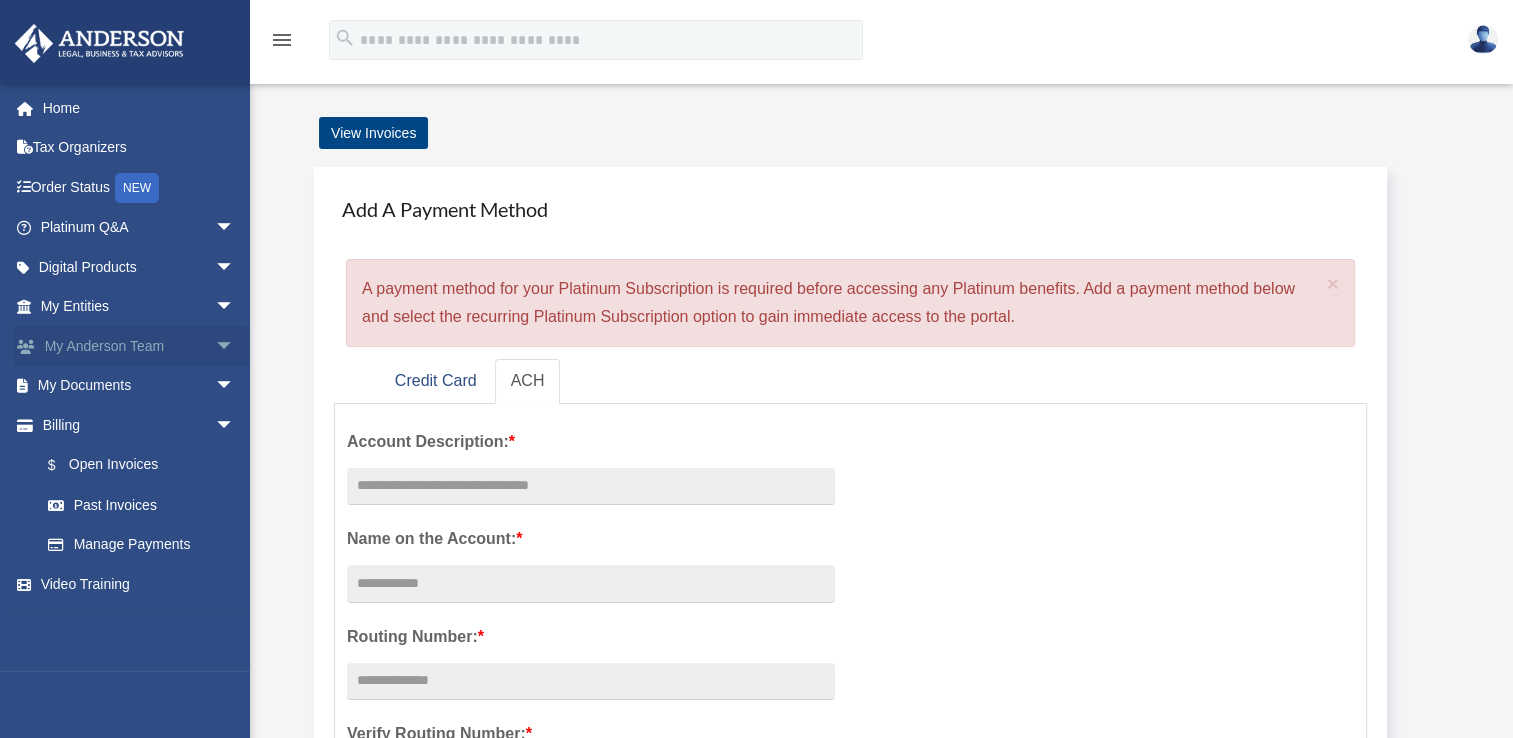 click on "My Anderson Team arrow_drop_down" at bounding box center (139, 346) 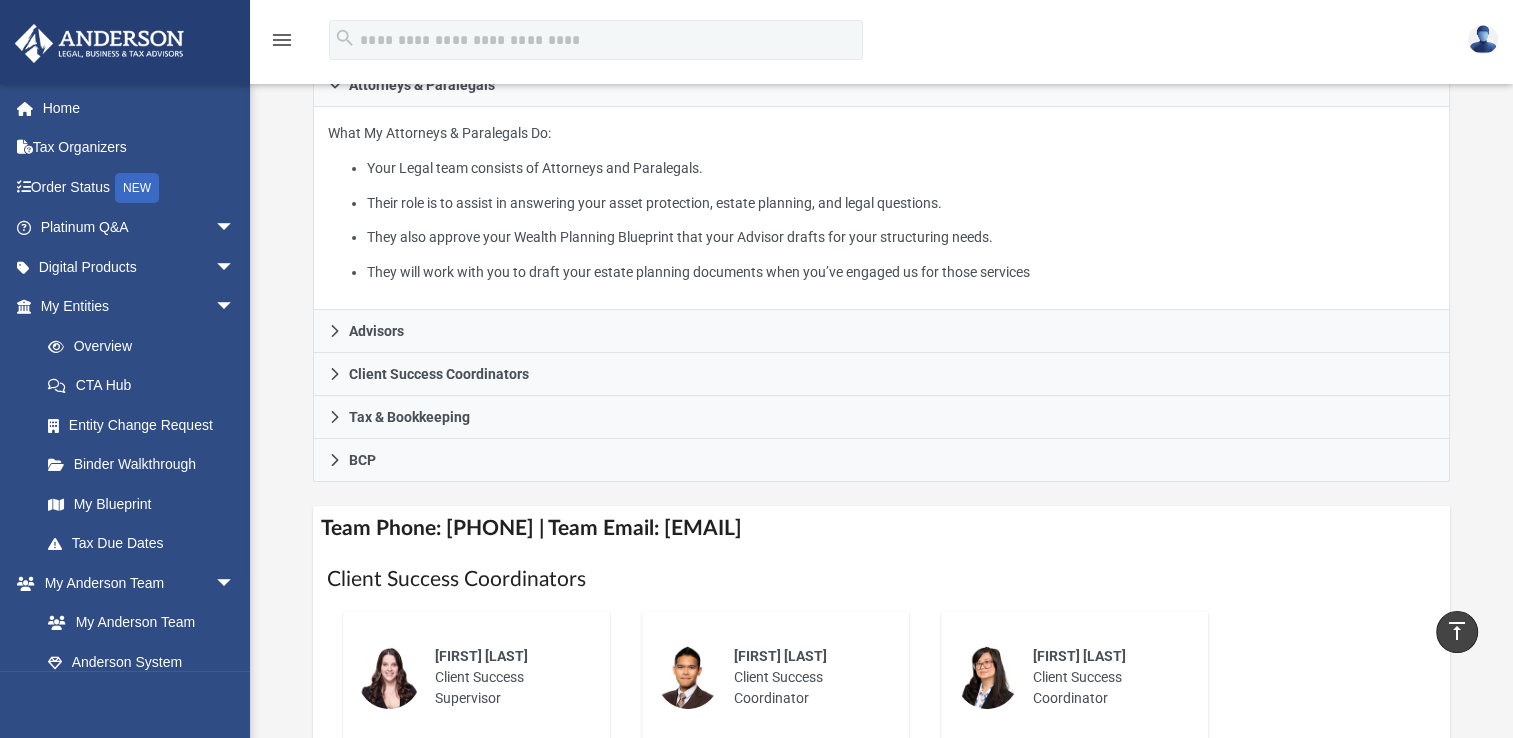 scroll, scrollTop: 0, scrollLeft: 0, axis: both 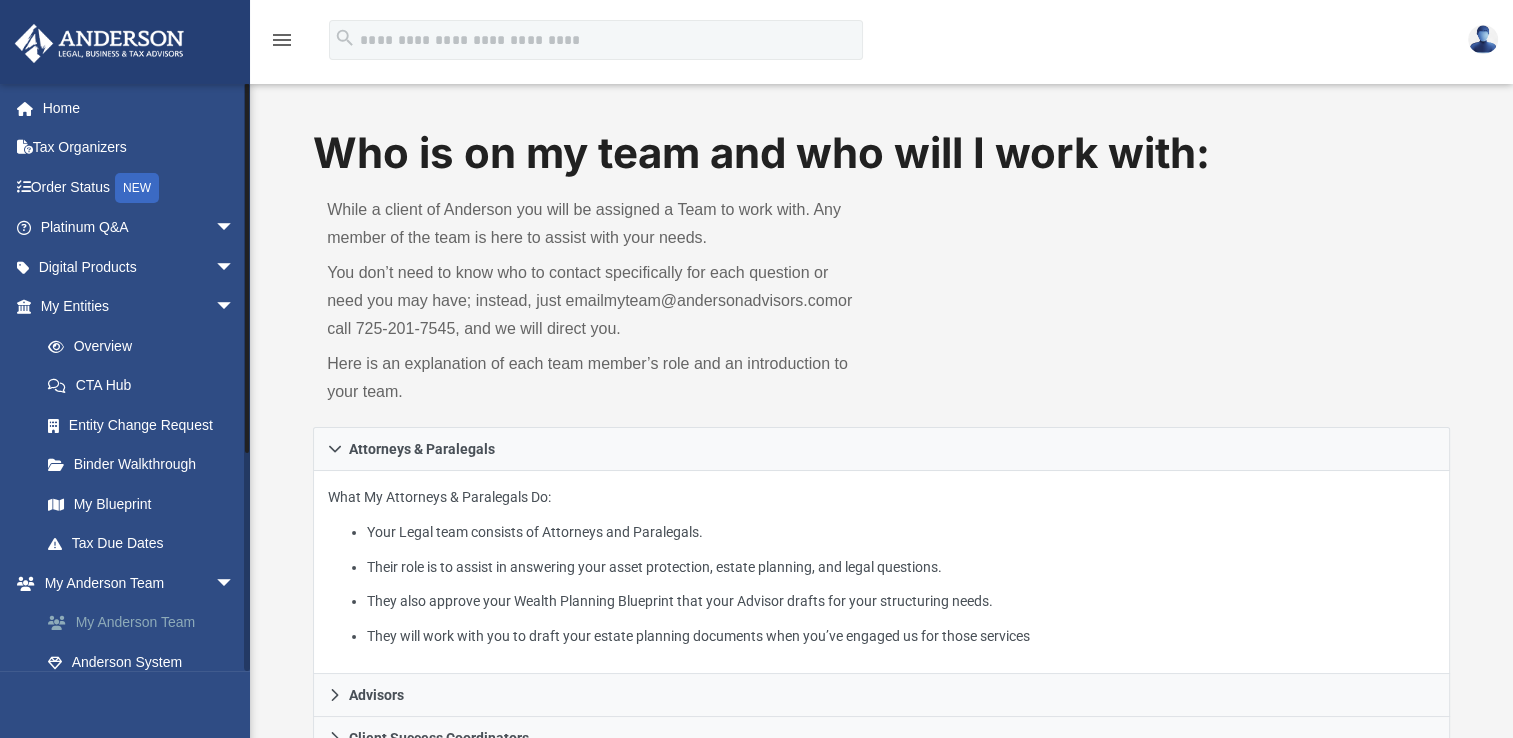 click on "My Anderson Team" at bounding box center [146, 623] 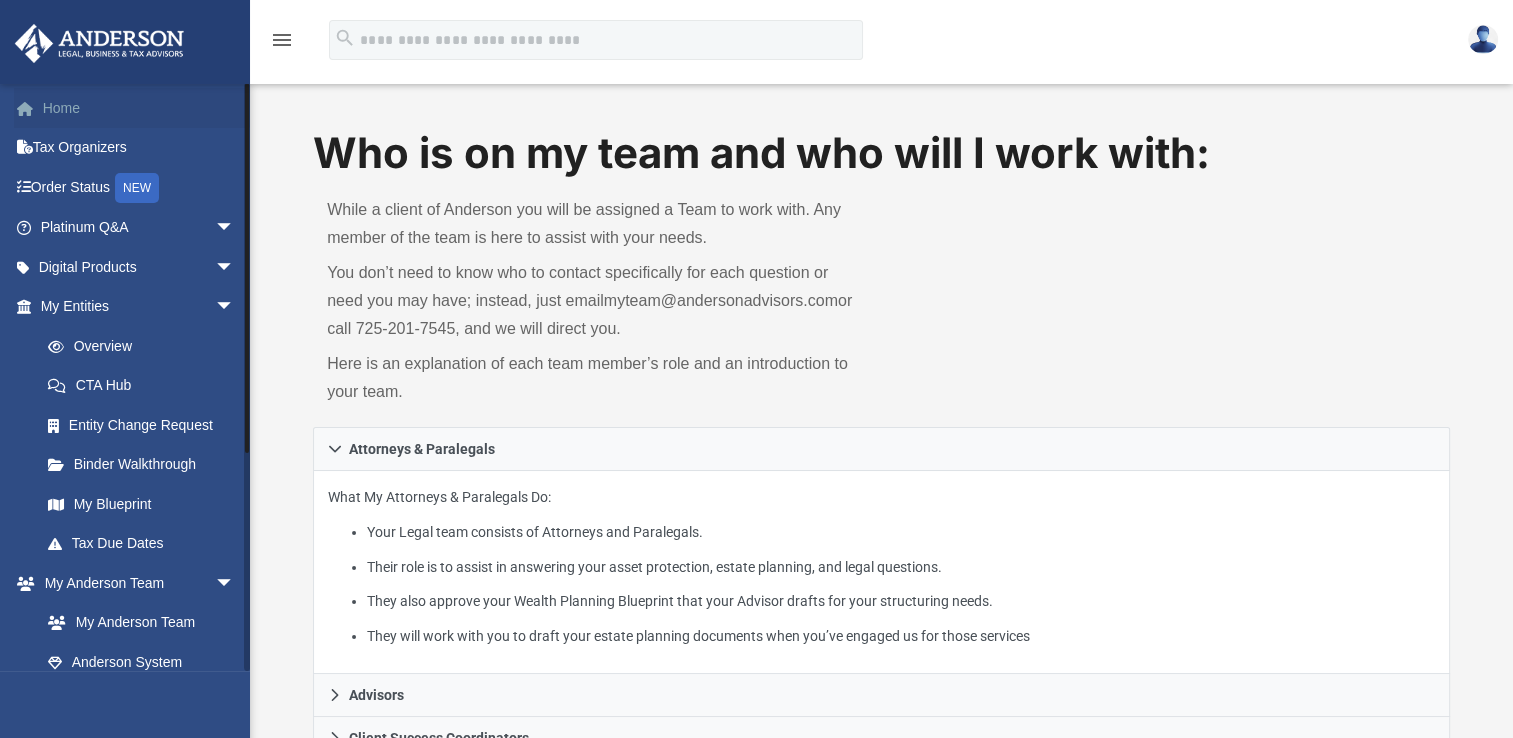 click on "Home" at bounding box center [139, 108] 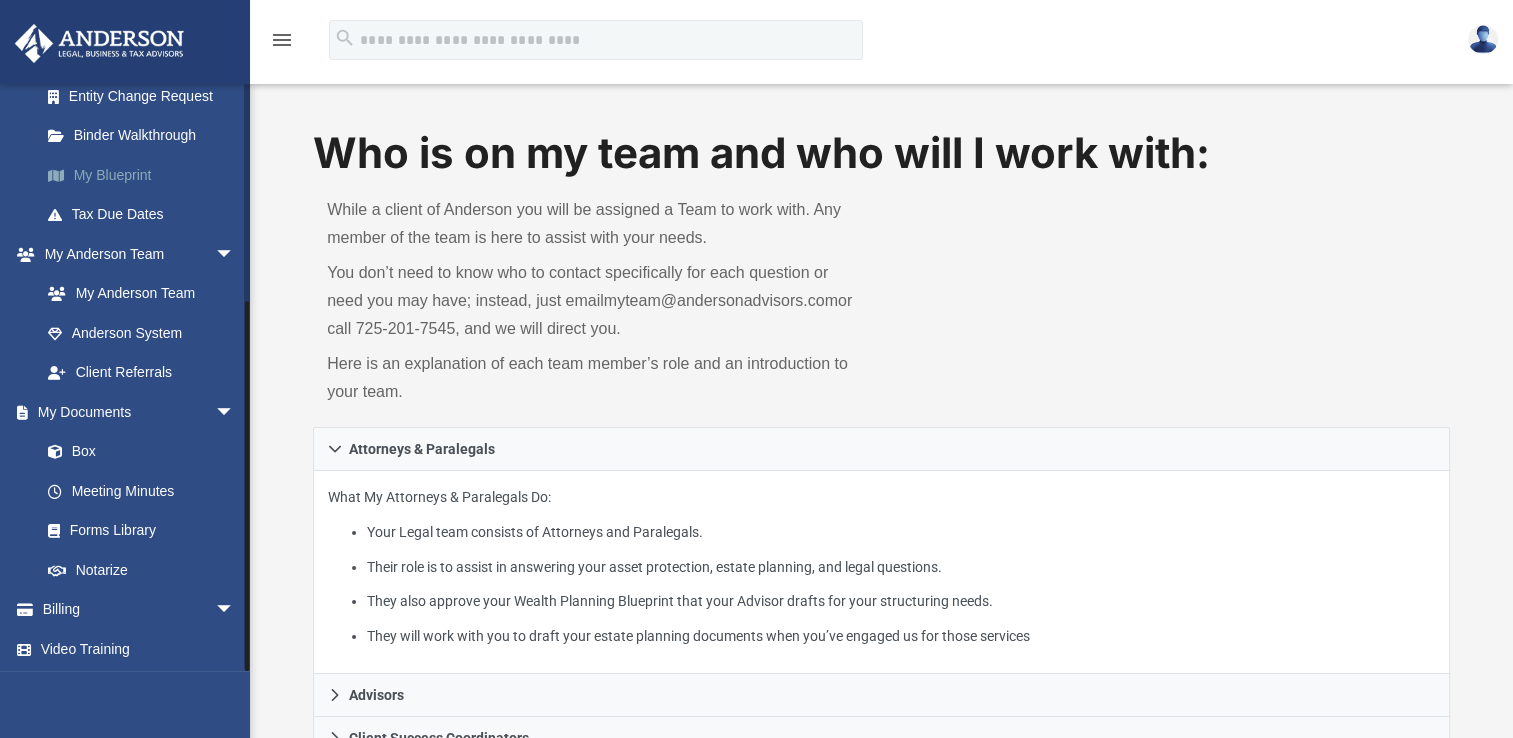 scroll, scrollTop: 331, scrollLeft: 0, axis: vertical 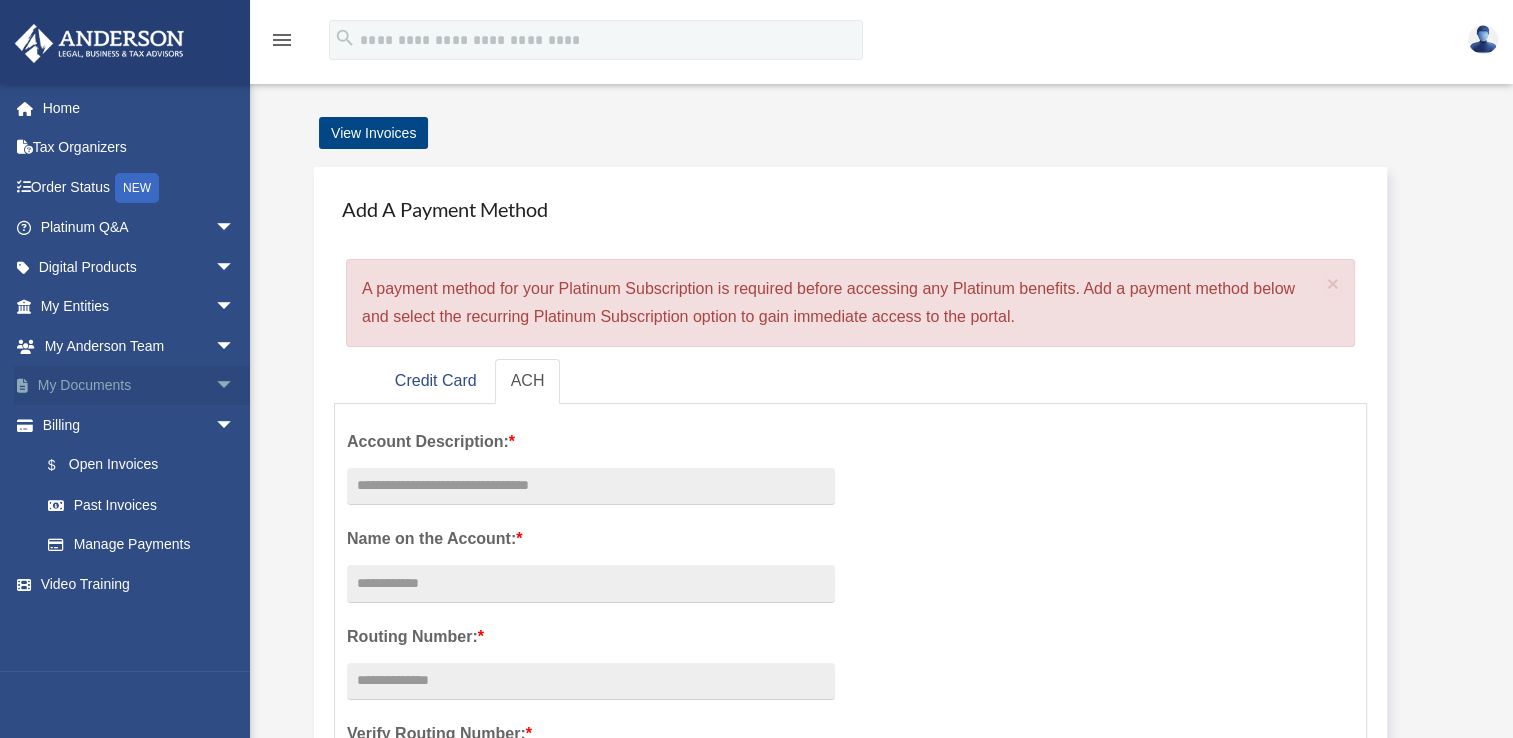 click on "My Documents arrow_drop_down" at bounding box center (139, 386) 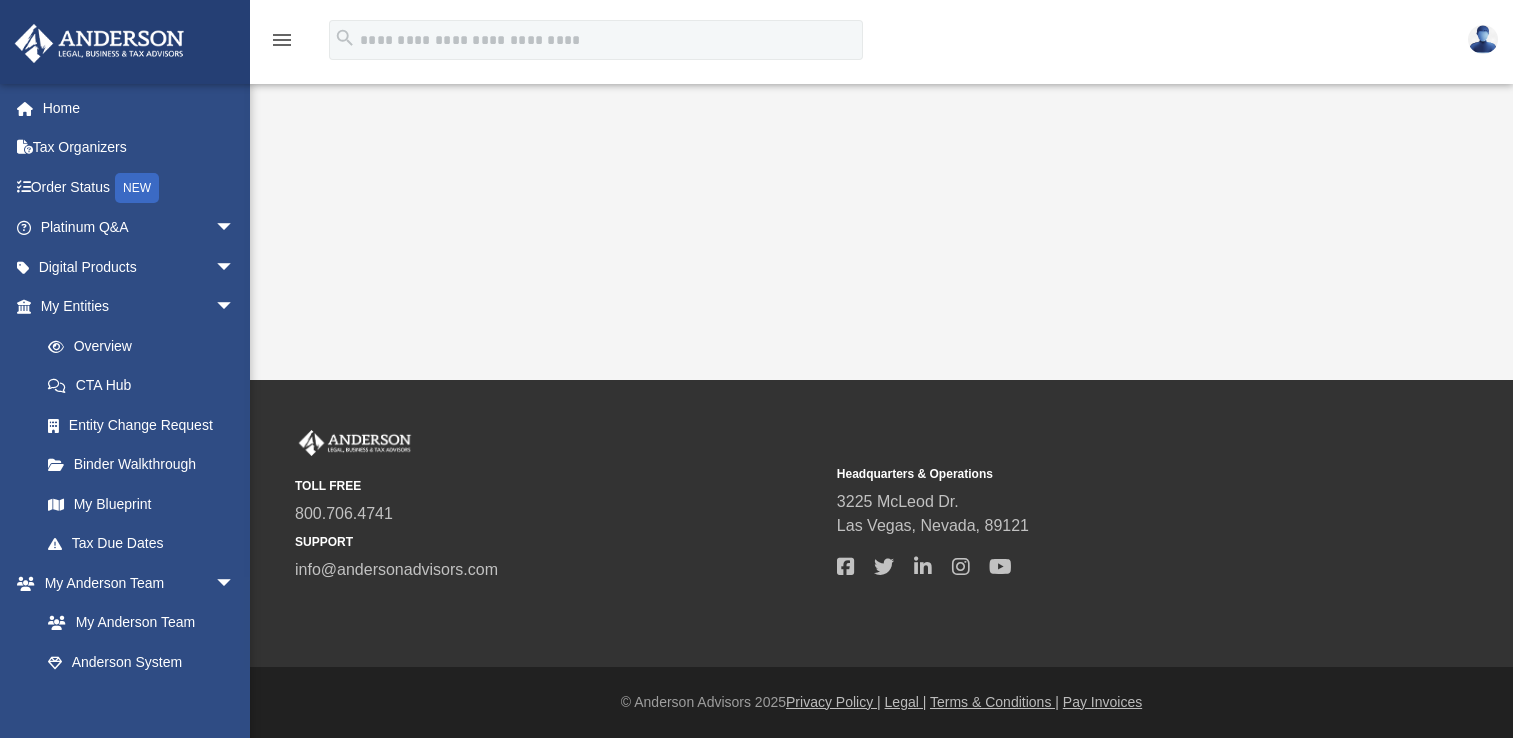 scroll, scrollTop: 0, scrollLeft: 0, axis: both 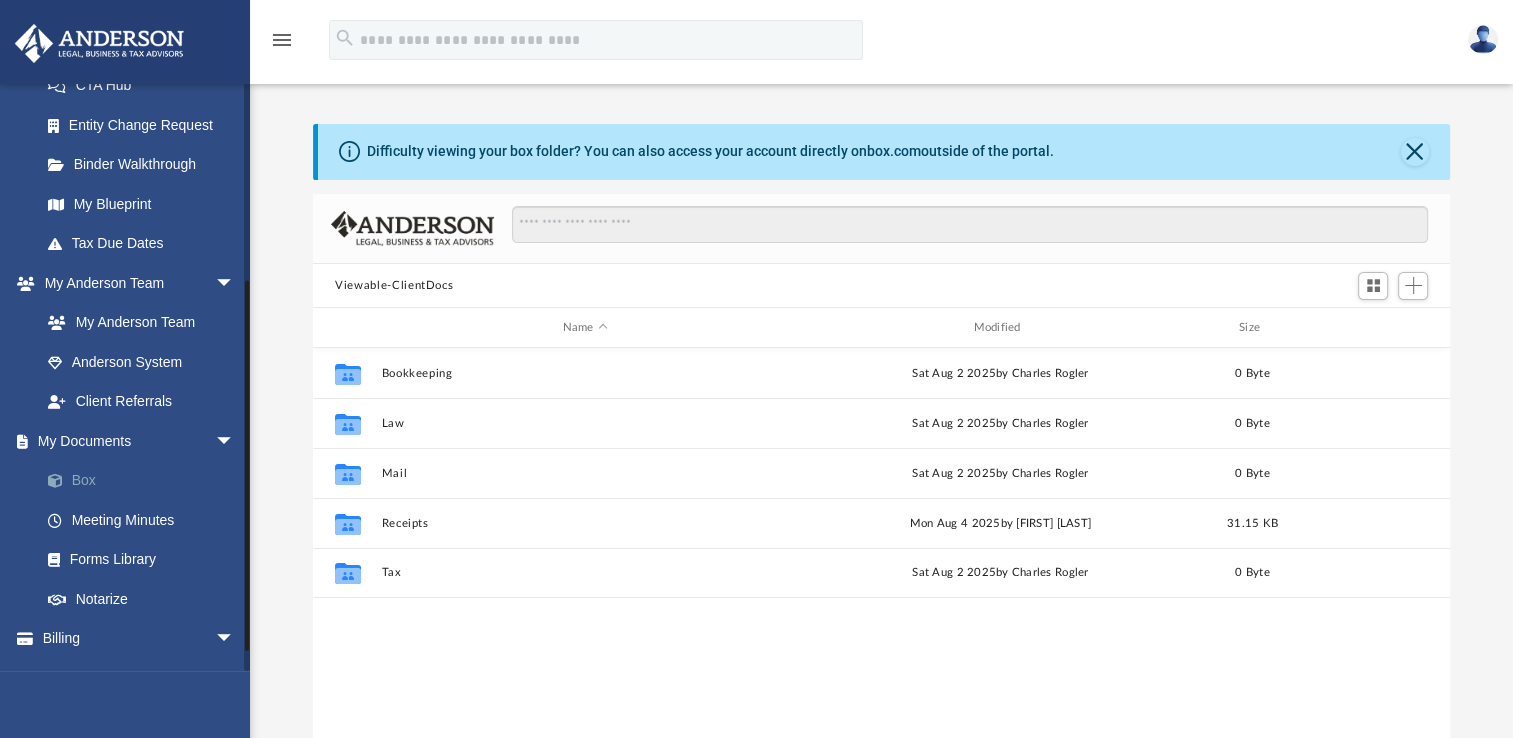 click on "Box" at bounding box center (146, 481) 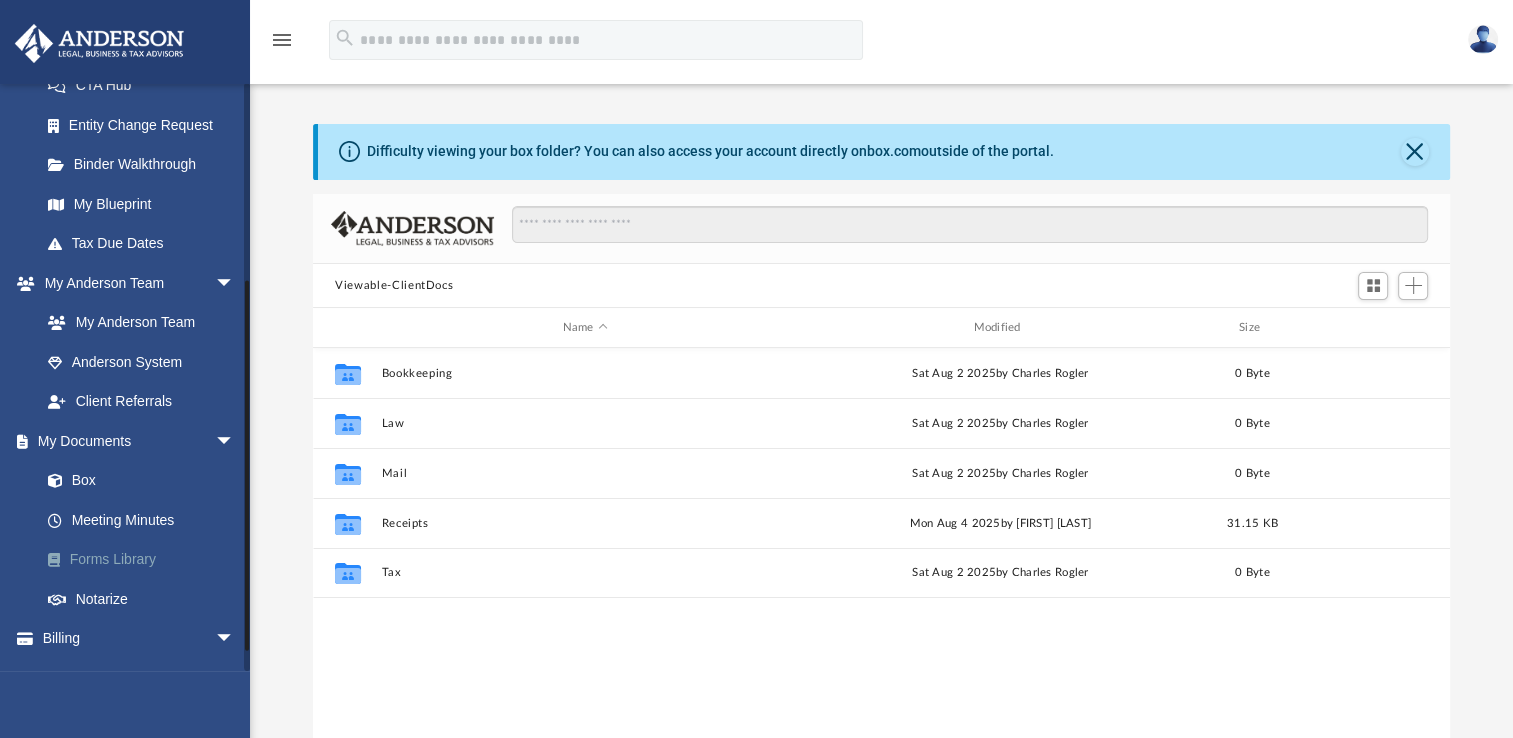 click on "Forms Library" at bounding box center (146, 560) 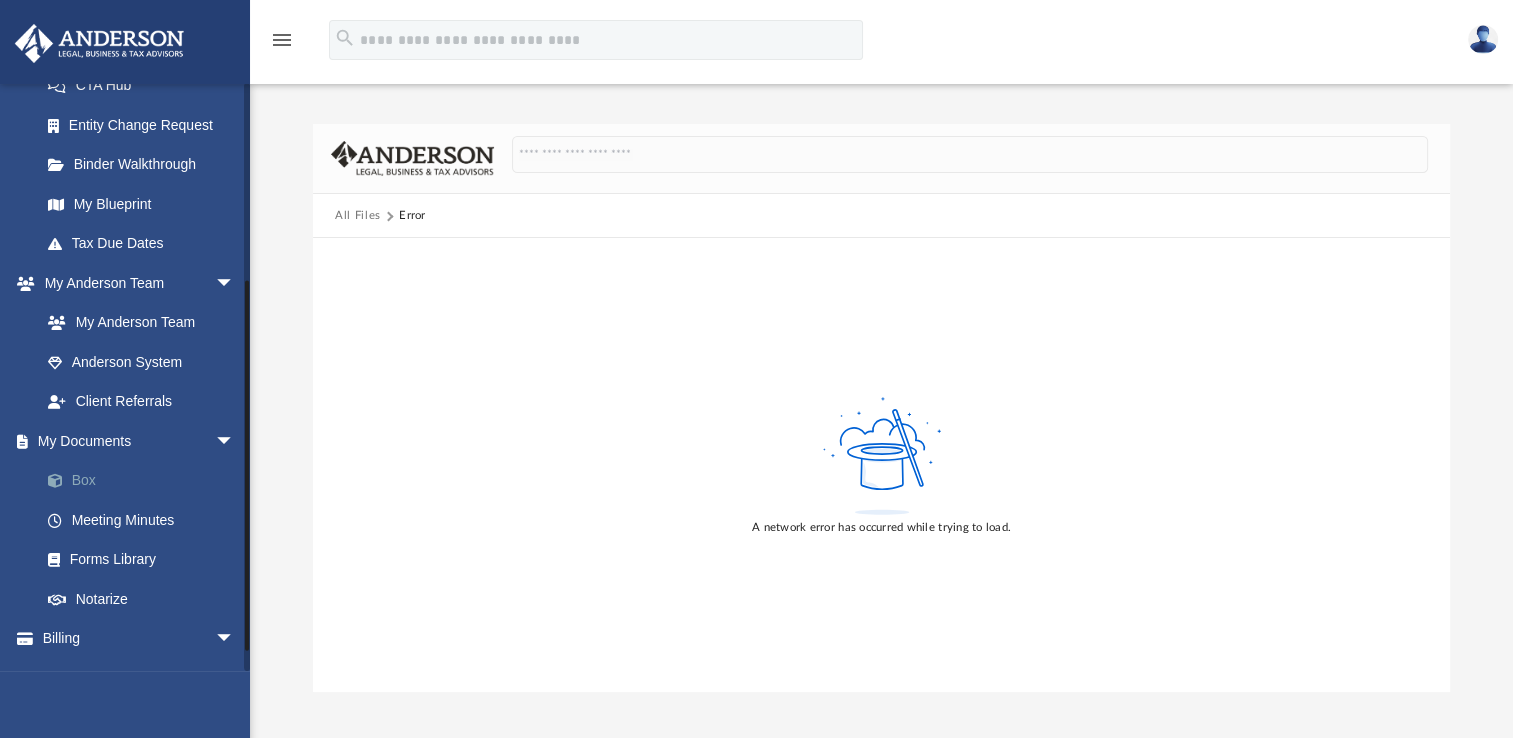 click on "Box" at bounding box center (146, 481) 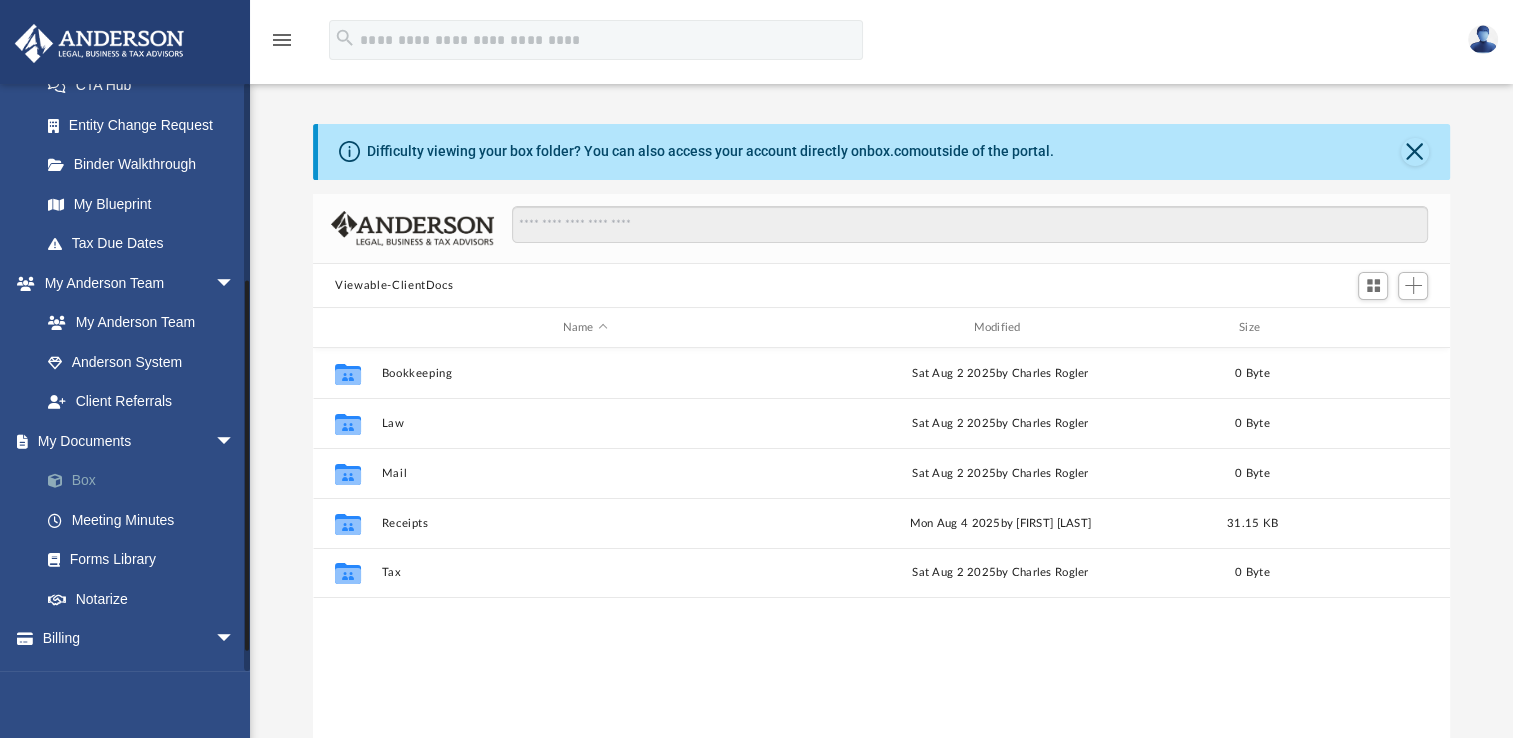 scroll, scrollTop: 16, scrollLeft: 16, axis: both 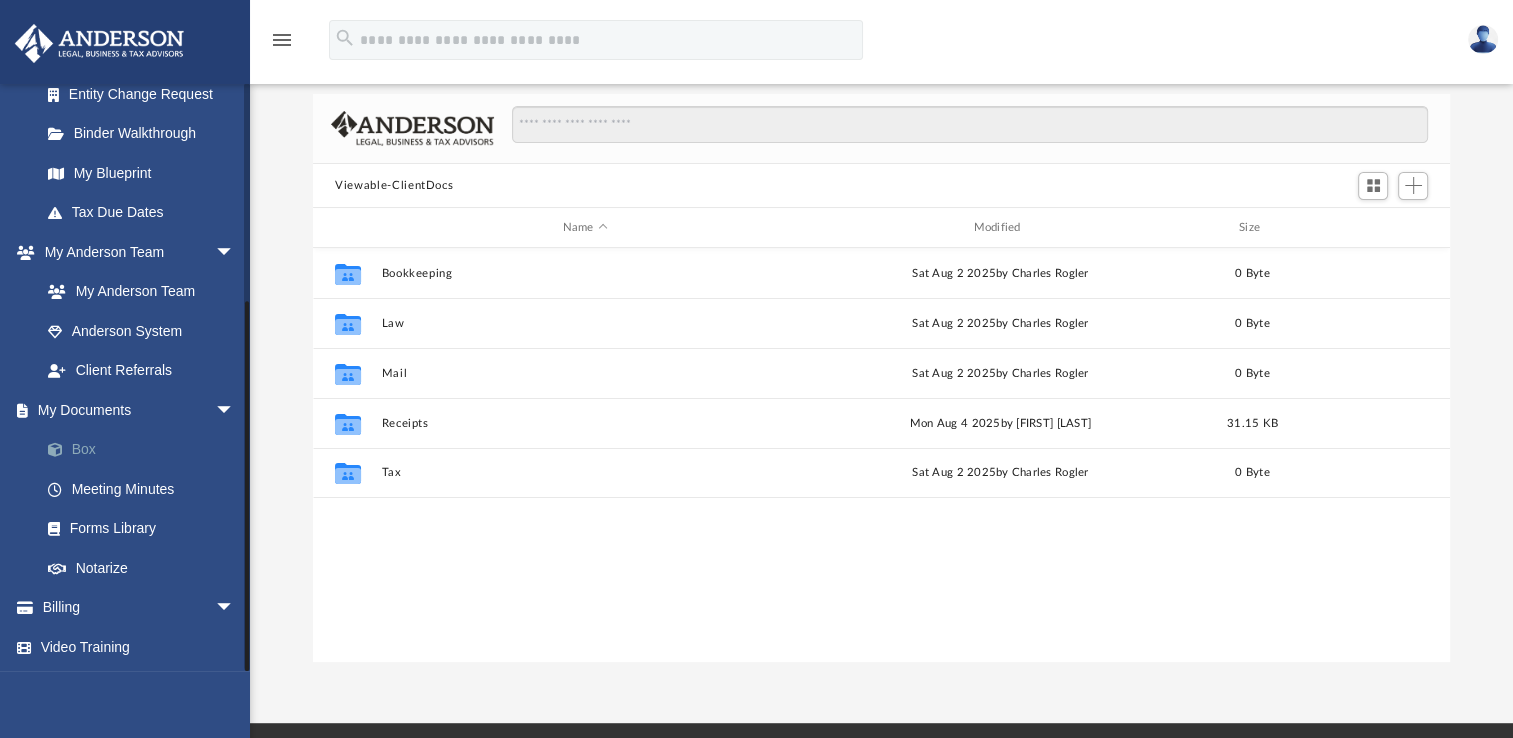 click on "Box" at bounding box center [146, 450] 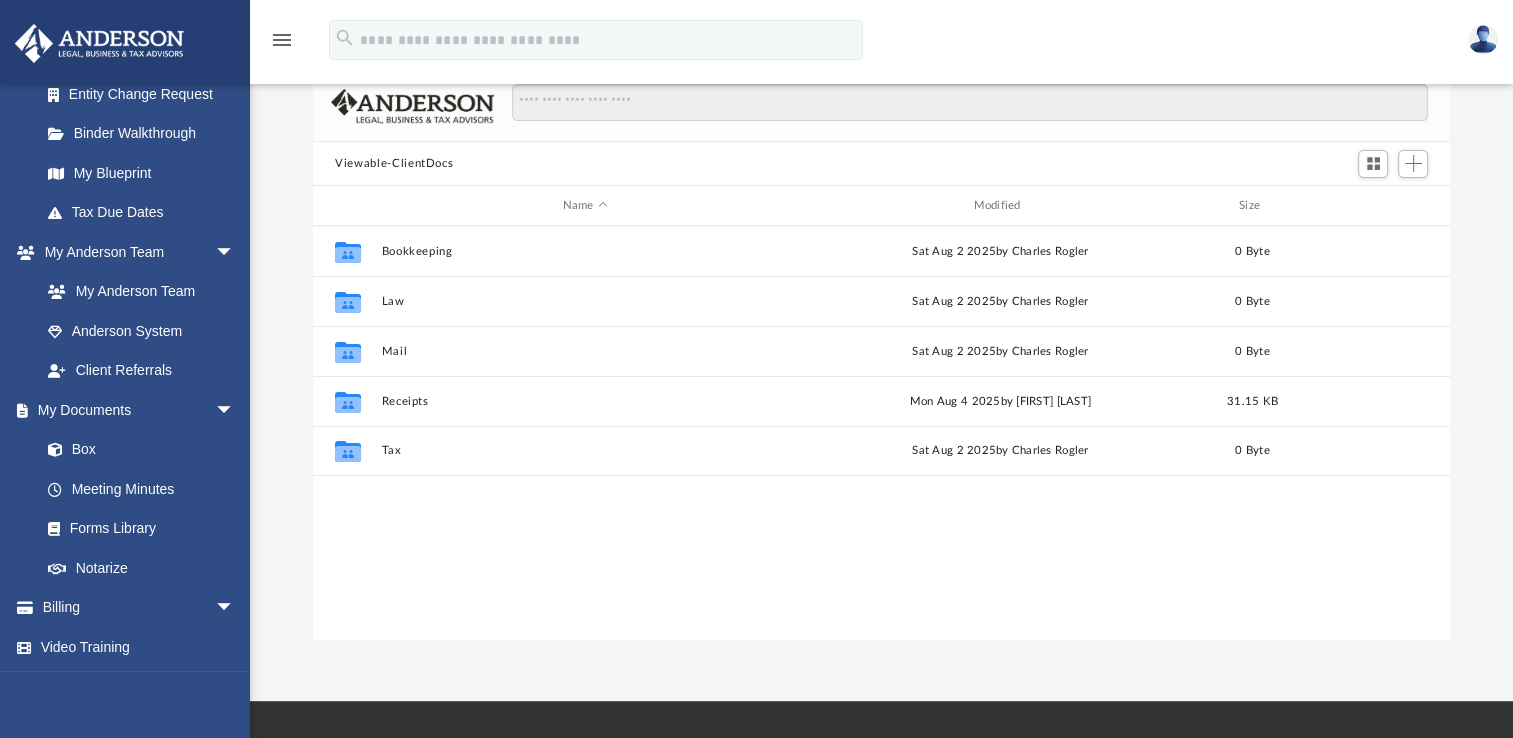 scroll, scrollTop: 0, scrollLeft: 0, axis: both 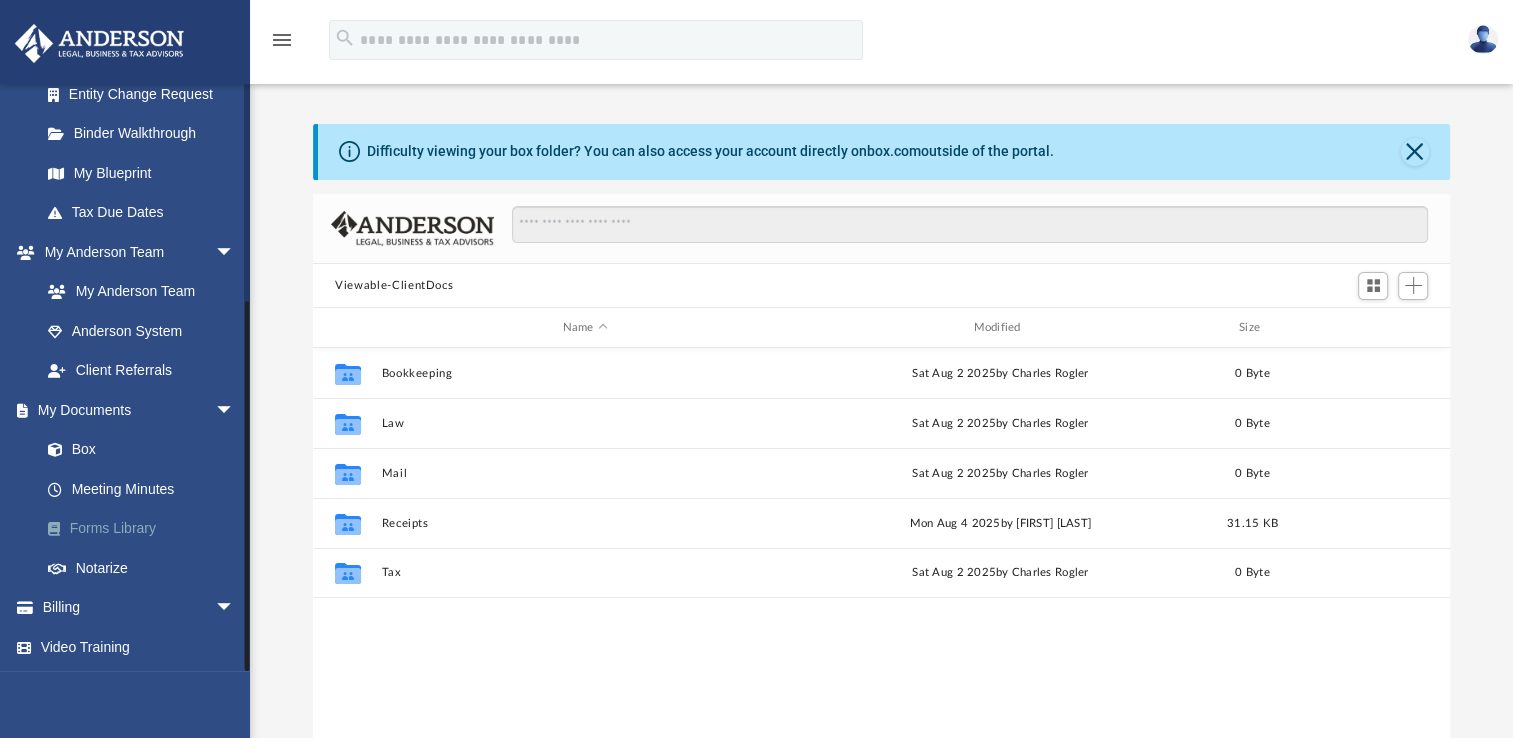 click on "Forms Library" at bounding box center [146, 529] 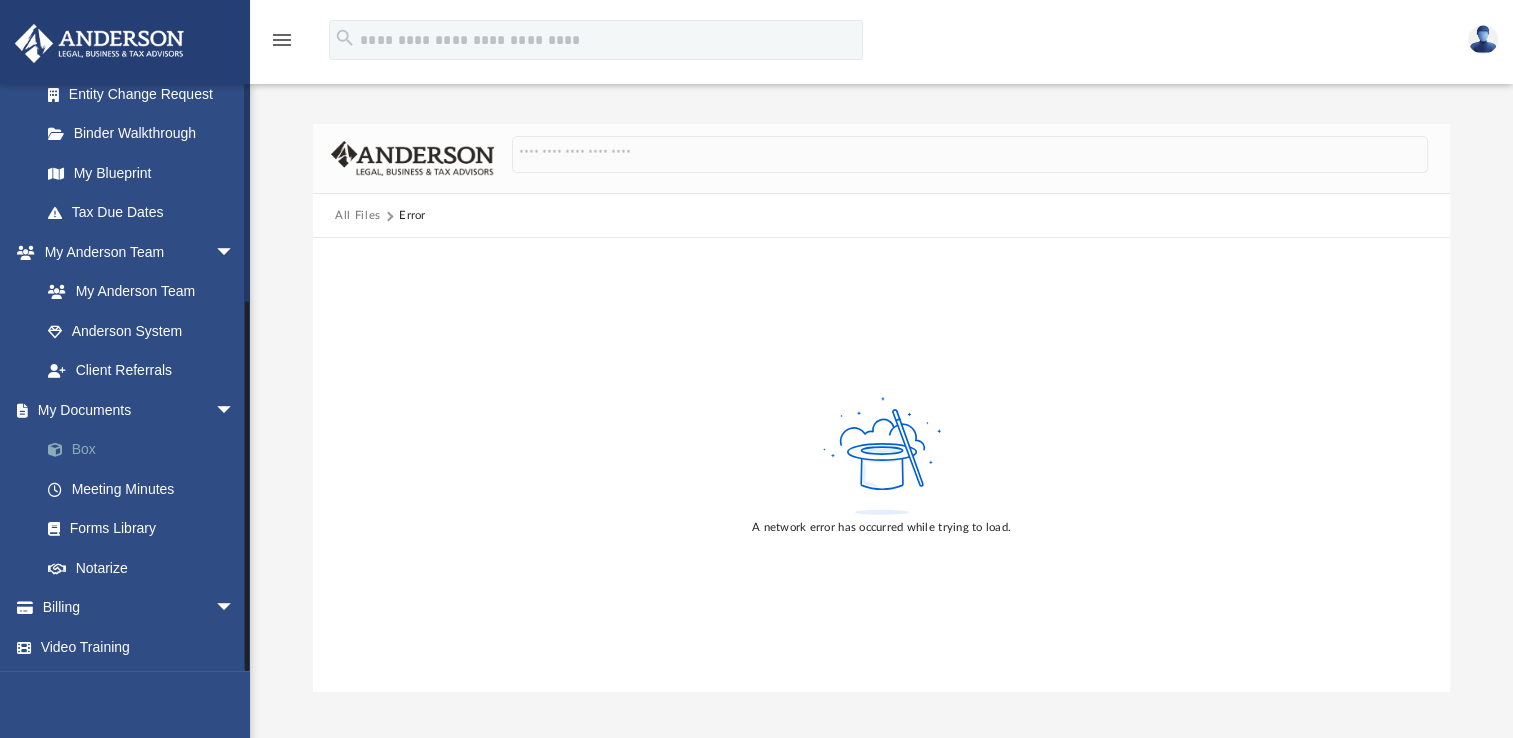 click on "Box" at bounding box center [146, 450] 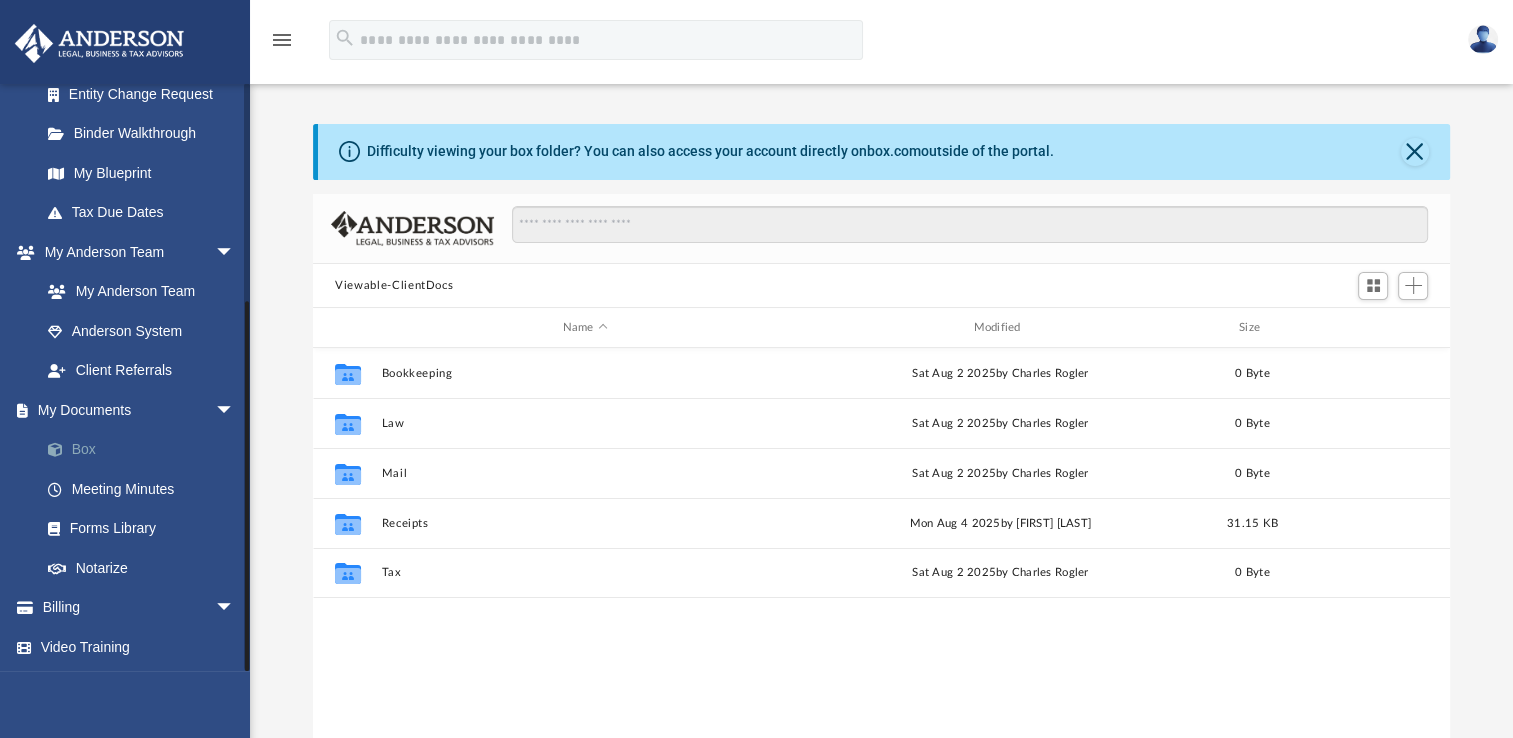 scroll, scrollTop: 16, scrollLeft: 16, axis: both 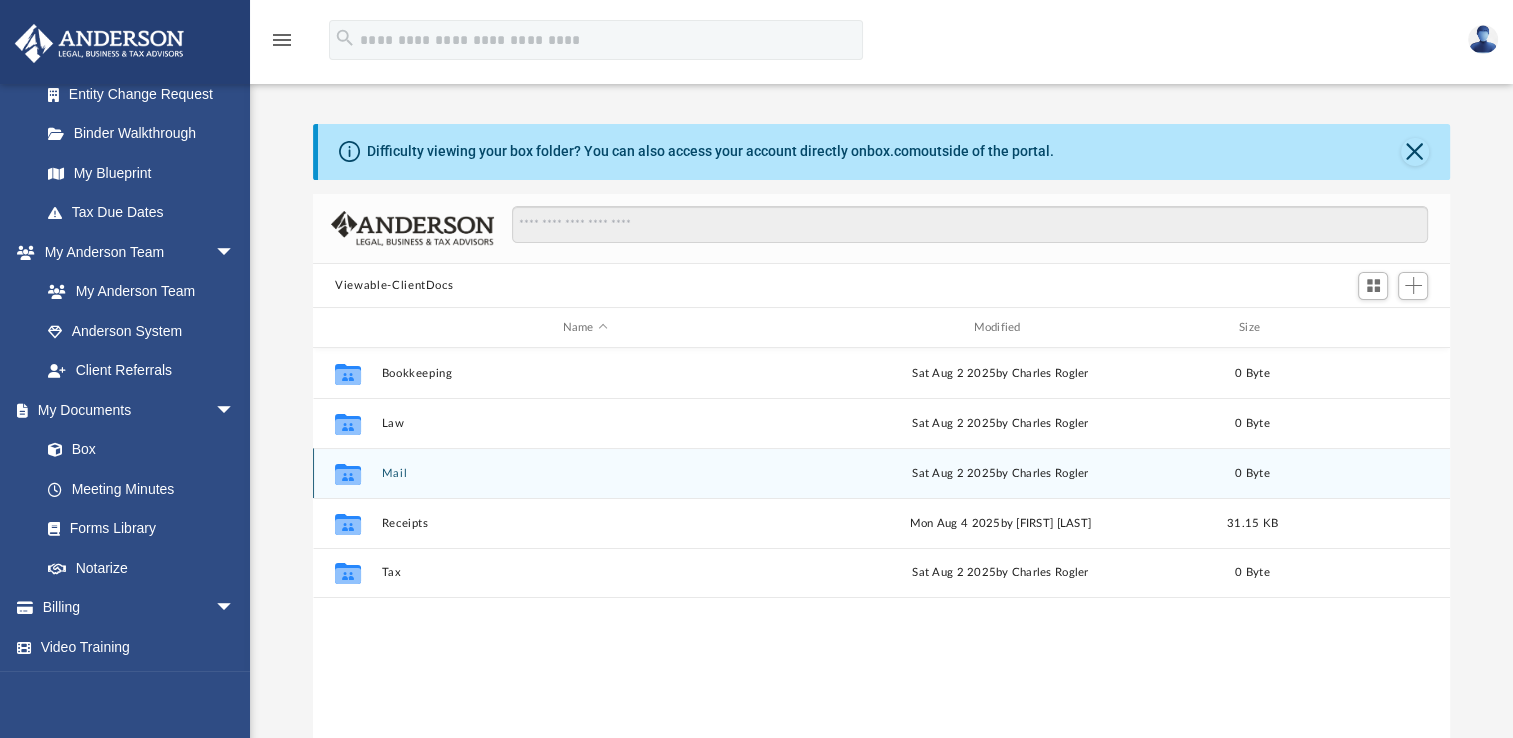 click on "Collaborated Folder Mail Sat Aug 2 2025  by Charles Rogler 0 Byte" at bounding box center [881, 473] 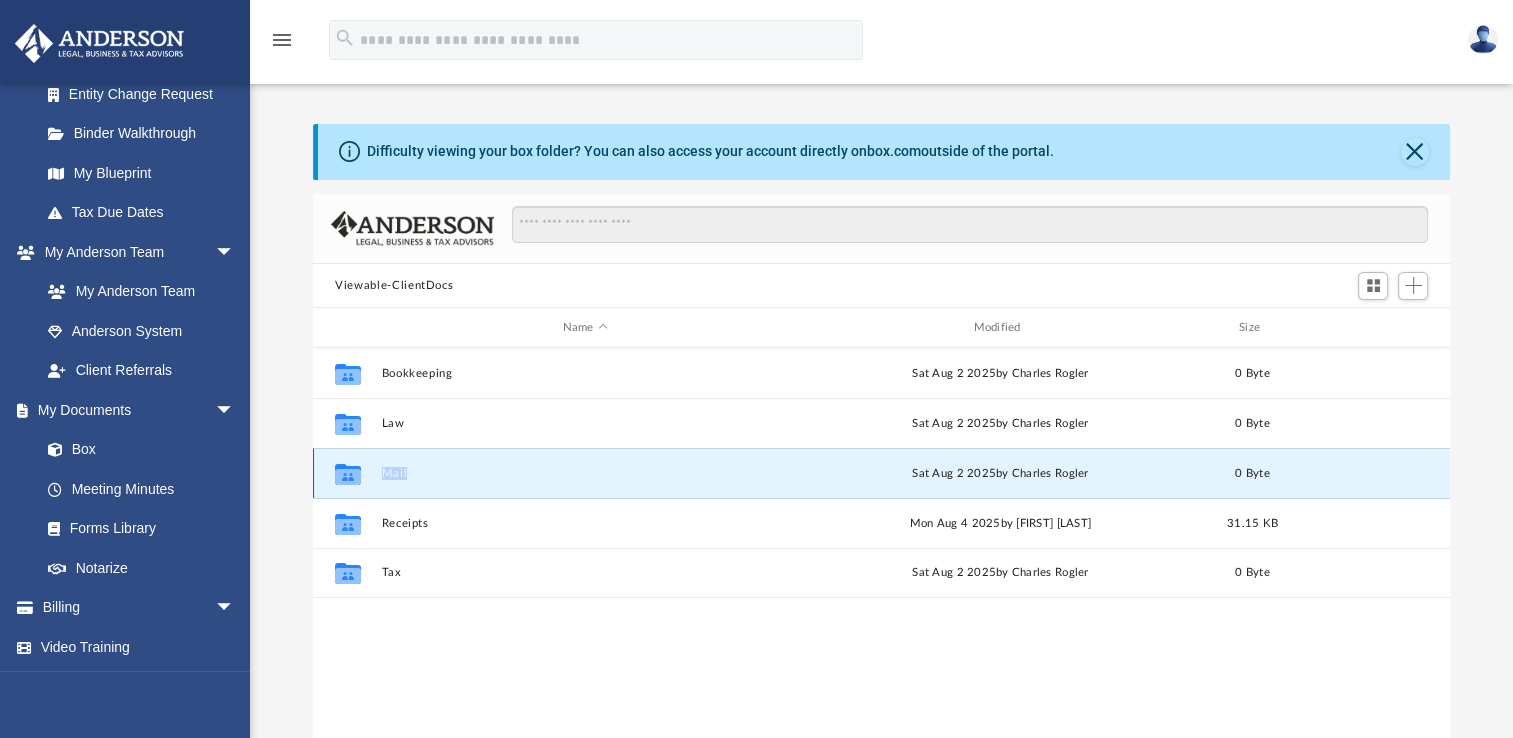 click on "Collaborated Folder Mail Sat Aug 2 2025  by Charles Rogler 0 Byte" at bounding box center (881, 473) 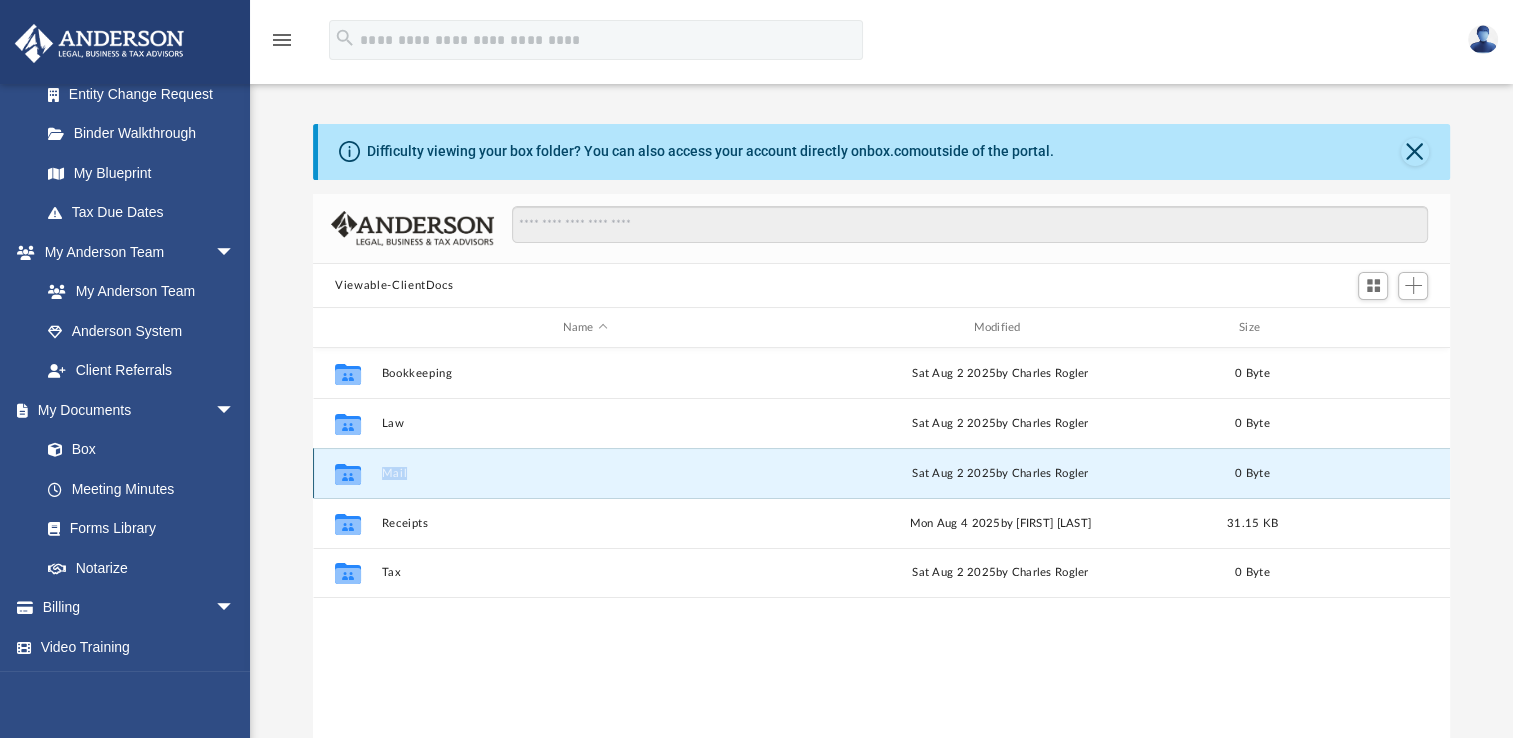drag, startPoint x: 384, startPoint y: 465, endPoint x: 390, endPoint y: 474, distance: 10.816654 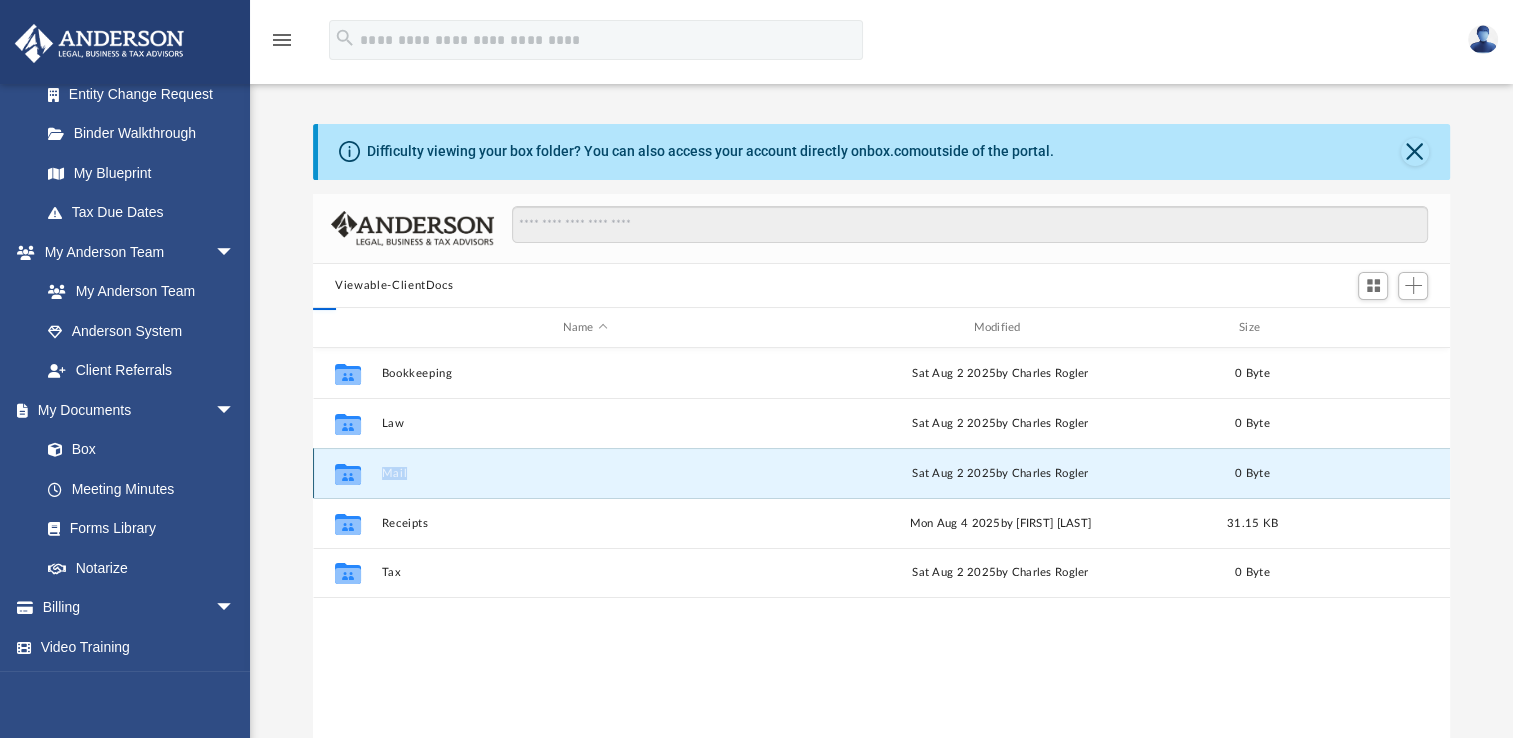 click on "Mail" at bounding box center (585, 473) 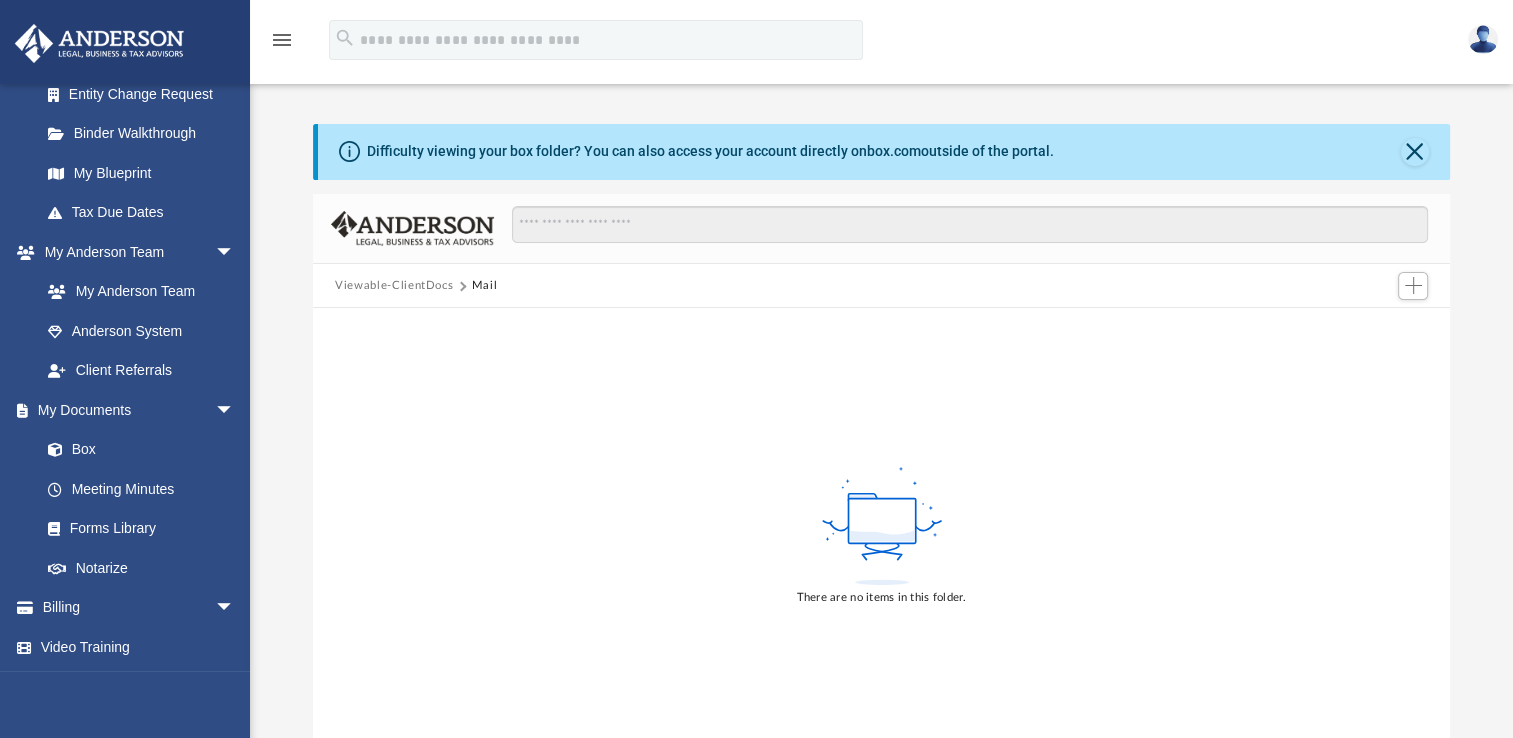 click on "Difficulty viewing your box folder? You can also access your account directly on  box.com  outside of the portal.  No Client Folder Found - Please contact   your team   for assistance.  Viewable-ClientDocs Mail There are no items in this folder. Loading ..." at bounding box center (881, 443) 